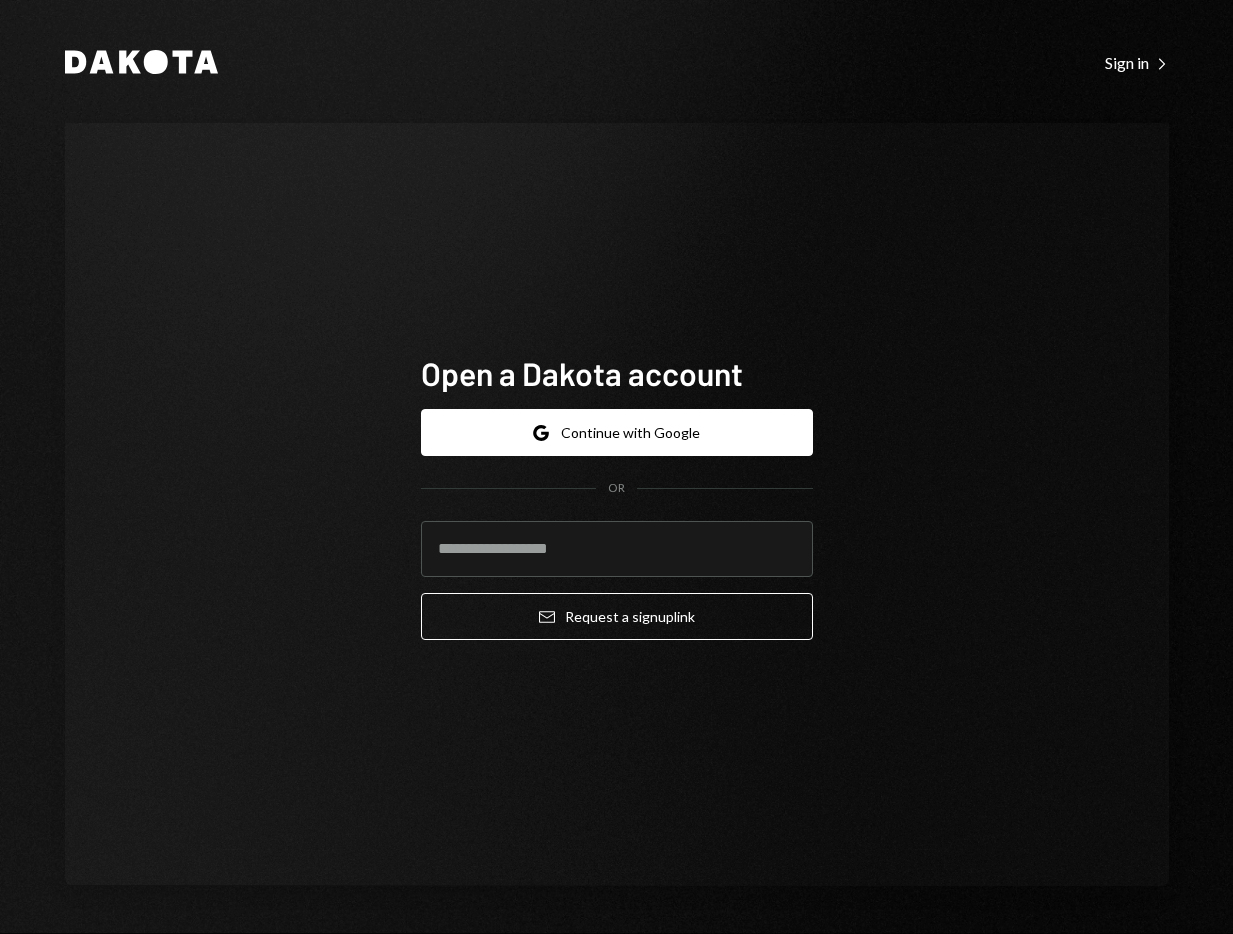 scroll, scrollTop: 0, scrollLeft: 0, axis: both 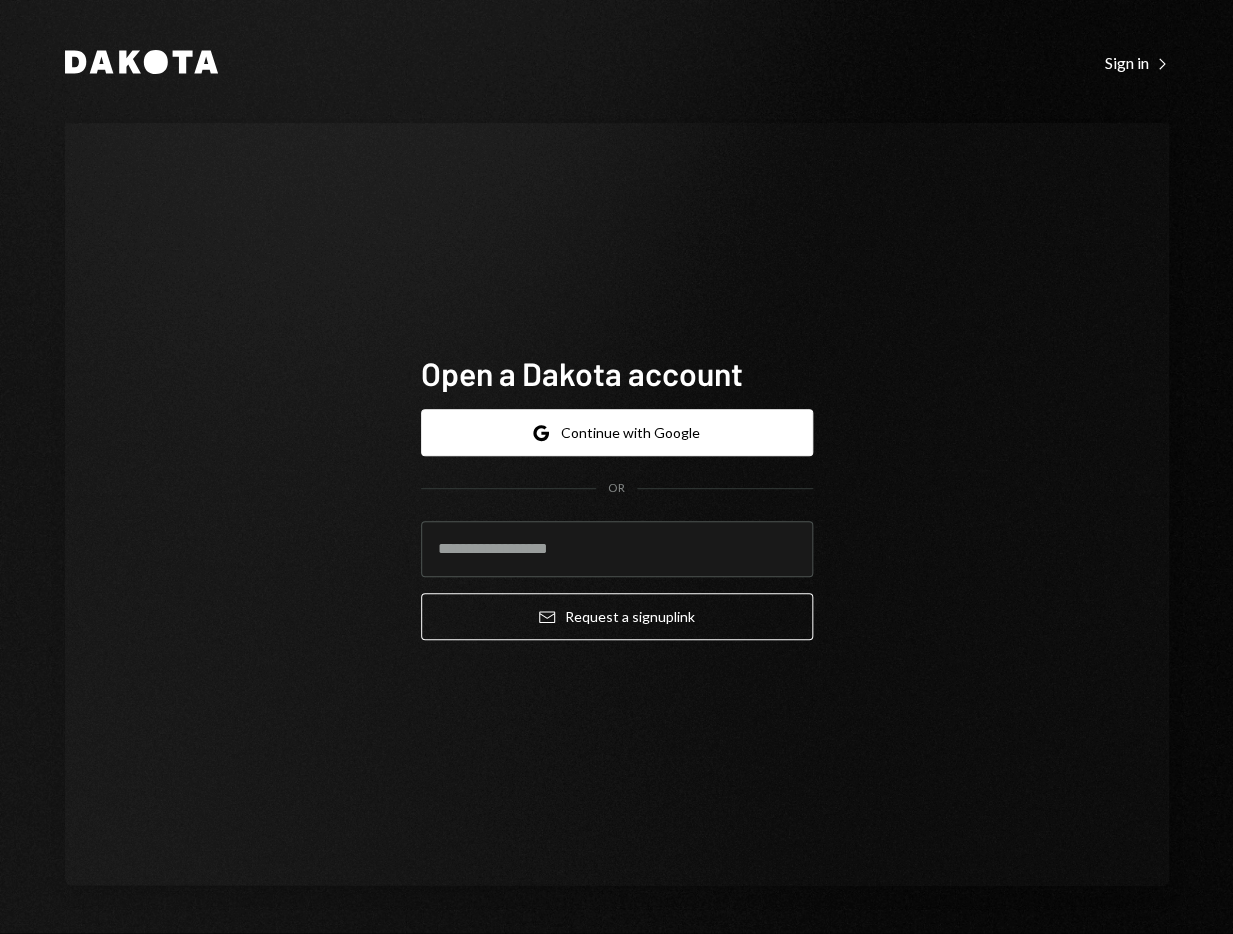 click at bounding box center [421, 521] 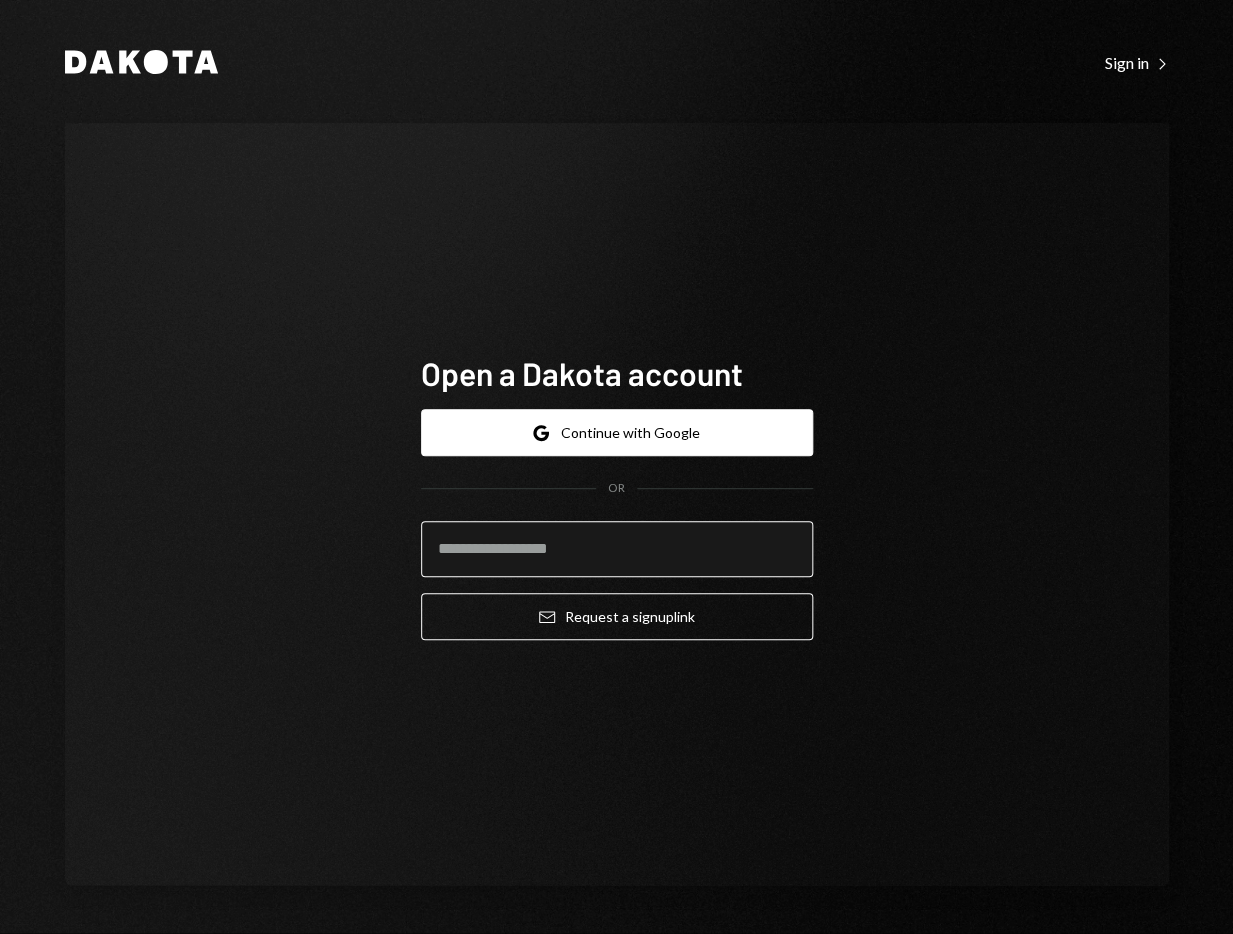 click at bounding box center (617, 549) 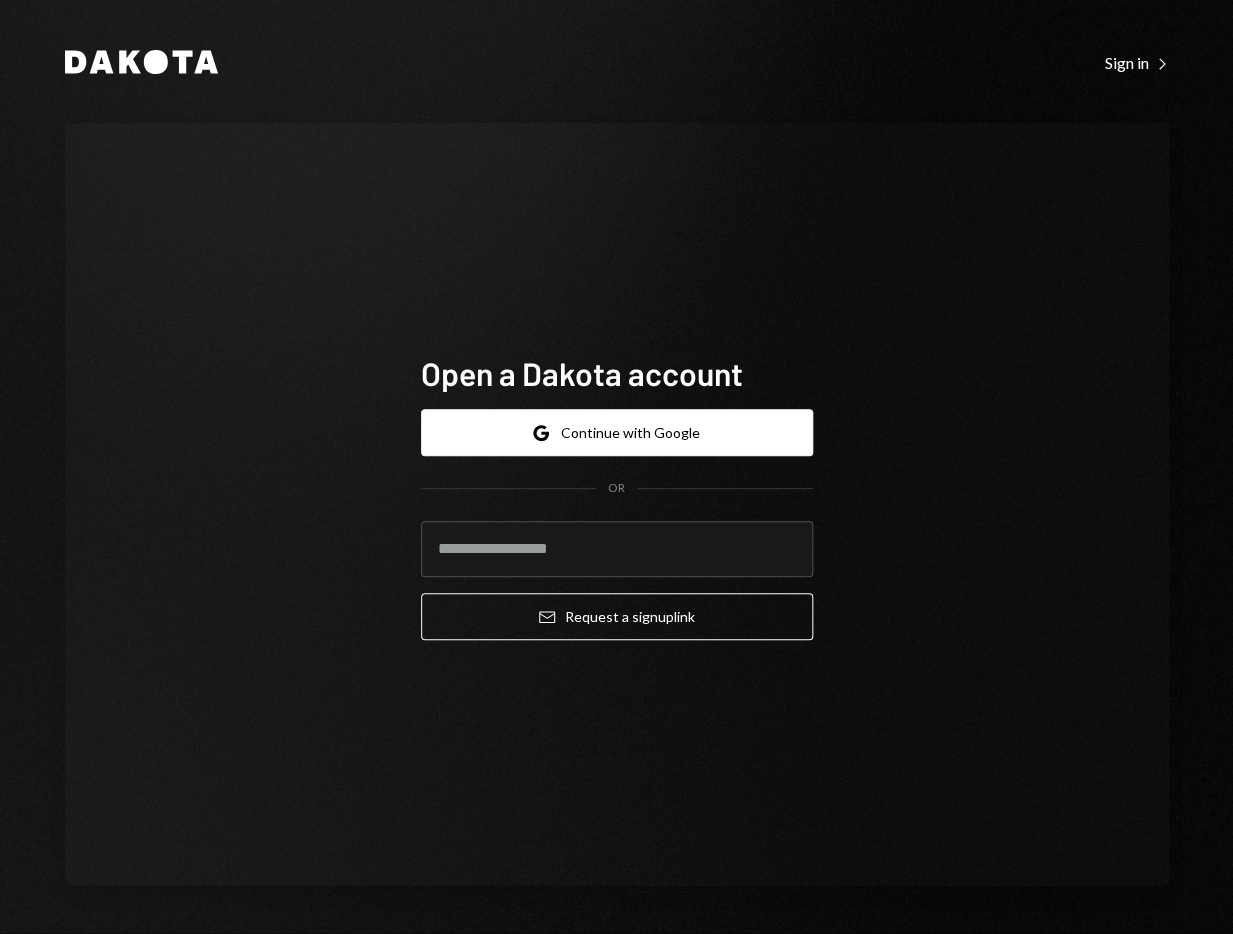 click at bounding box center (421, 521) 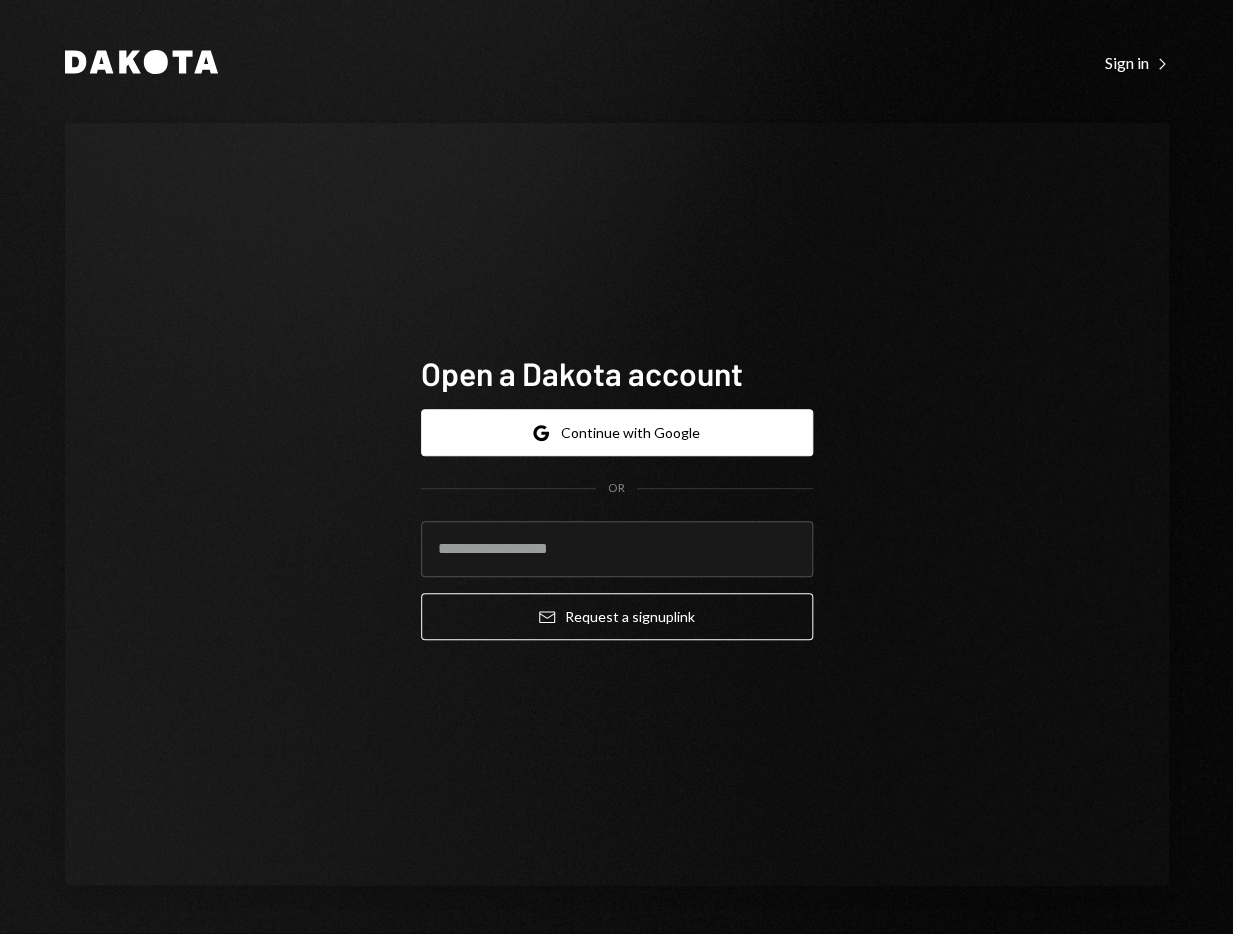 type on "**********" 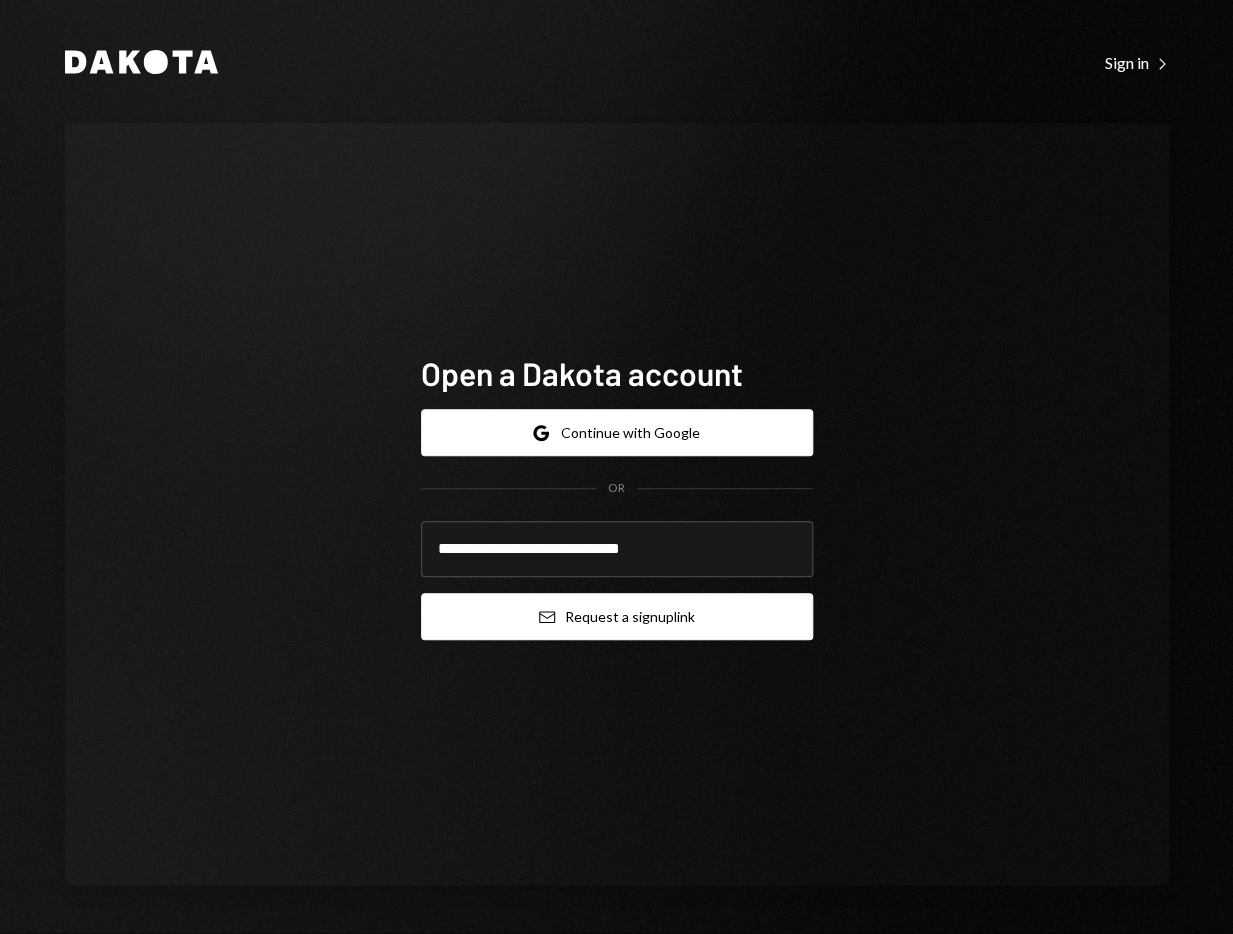 click on "Email Request a sign  up  link" at bounding box center (617, 616) 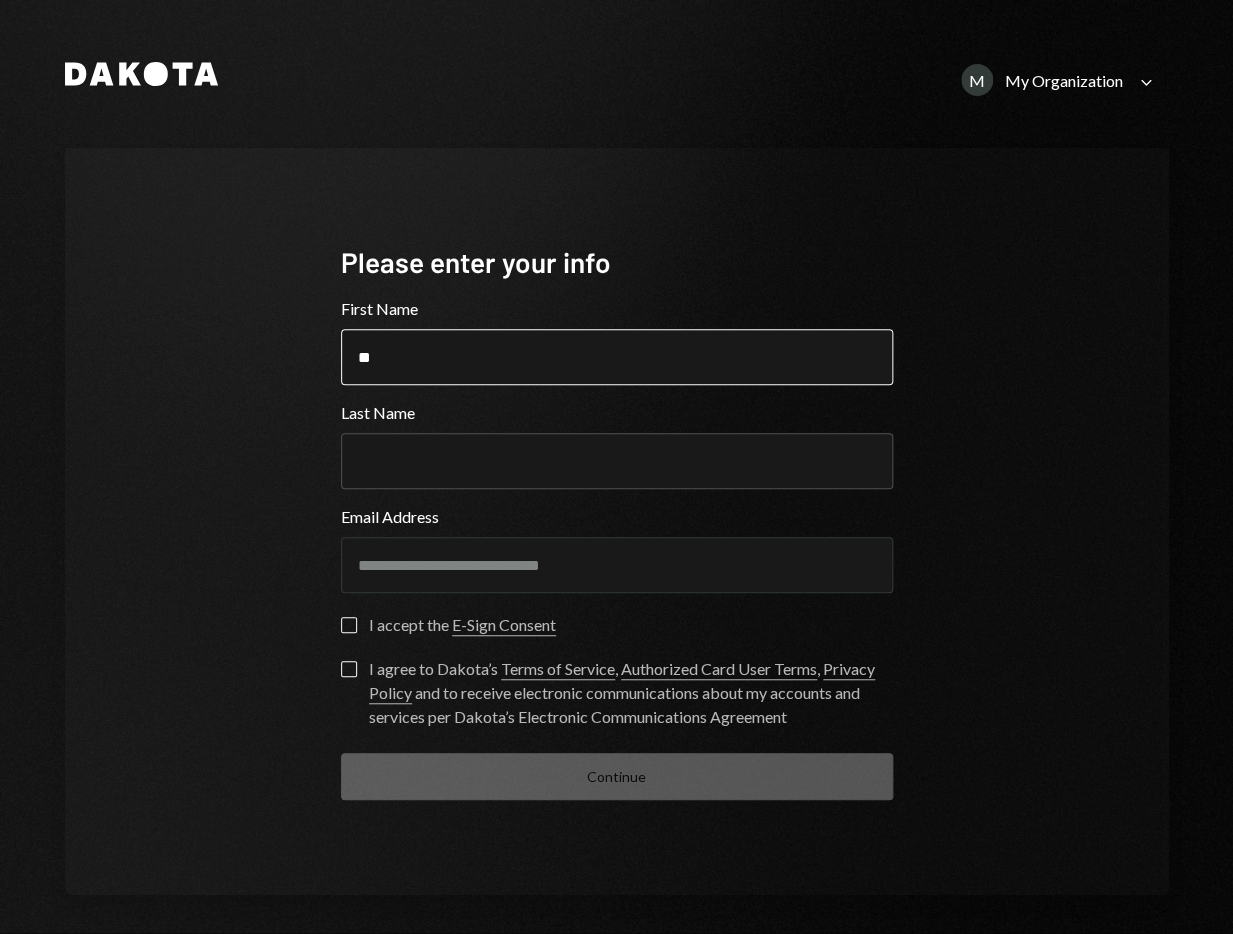 type on "**" 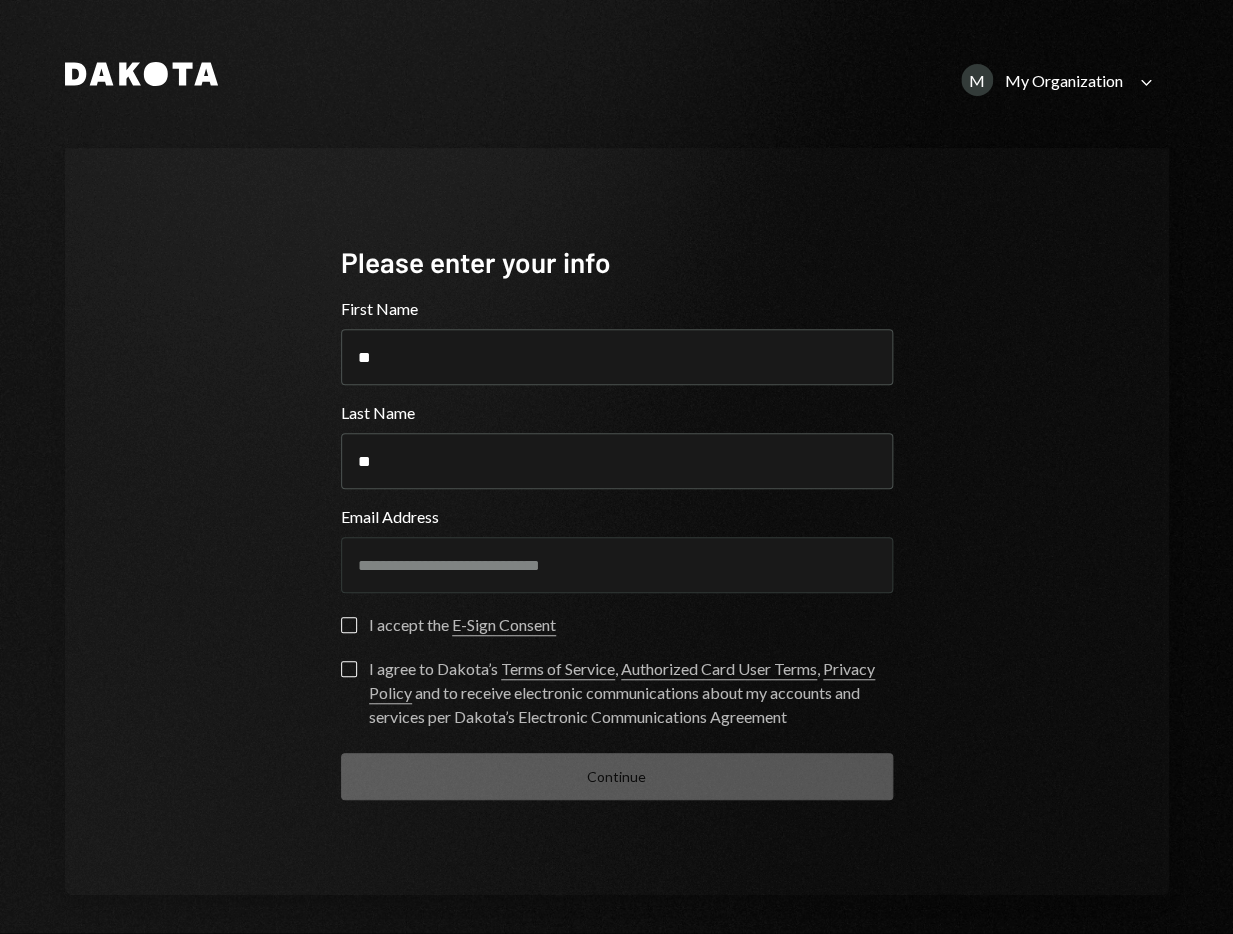 type on "**" 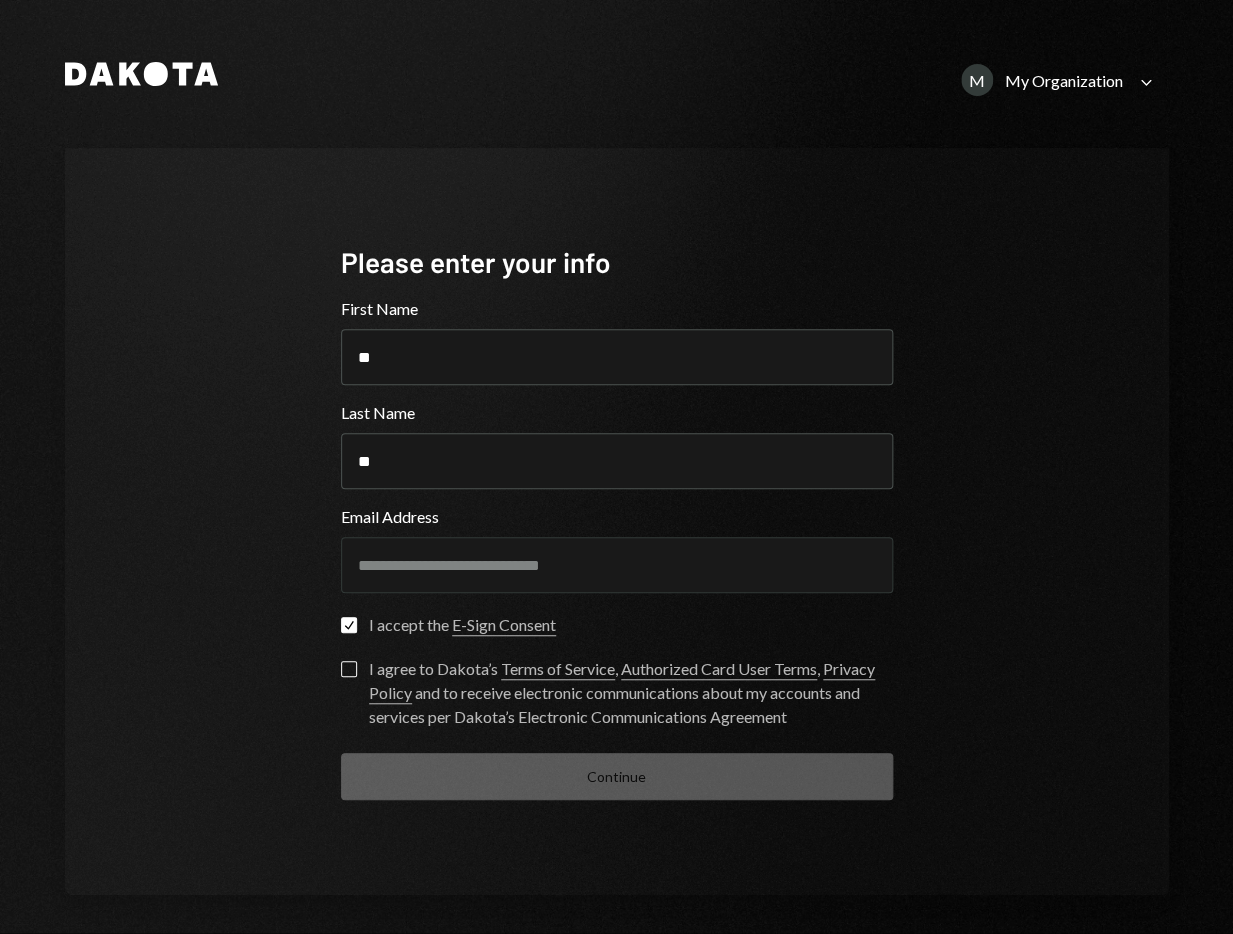 click on "I agree to Dakota’s   Terms of Service ,   Authorized Card User Terms ,   Privacy Policy   and to receive electronic communications about my accounts and services per Dakota’s Electronic Communications Agreement" at bounding box center [617, 695] 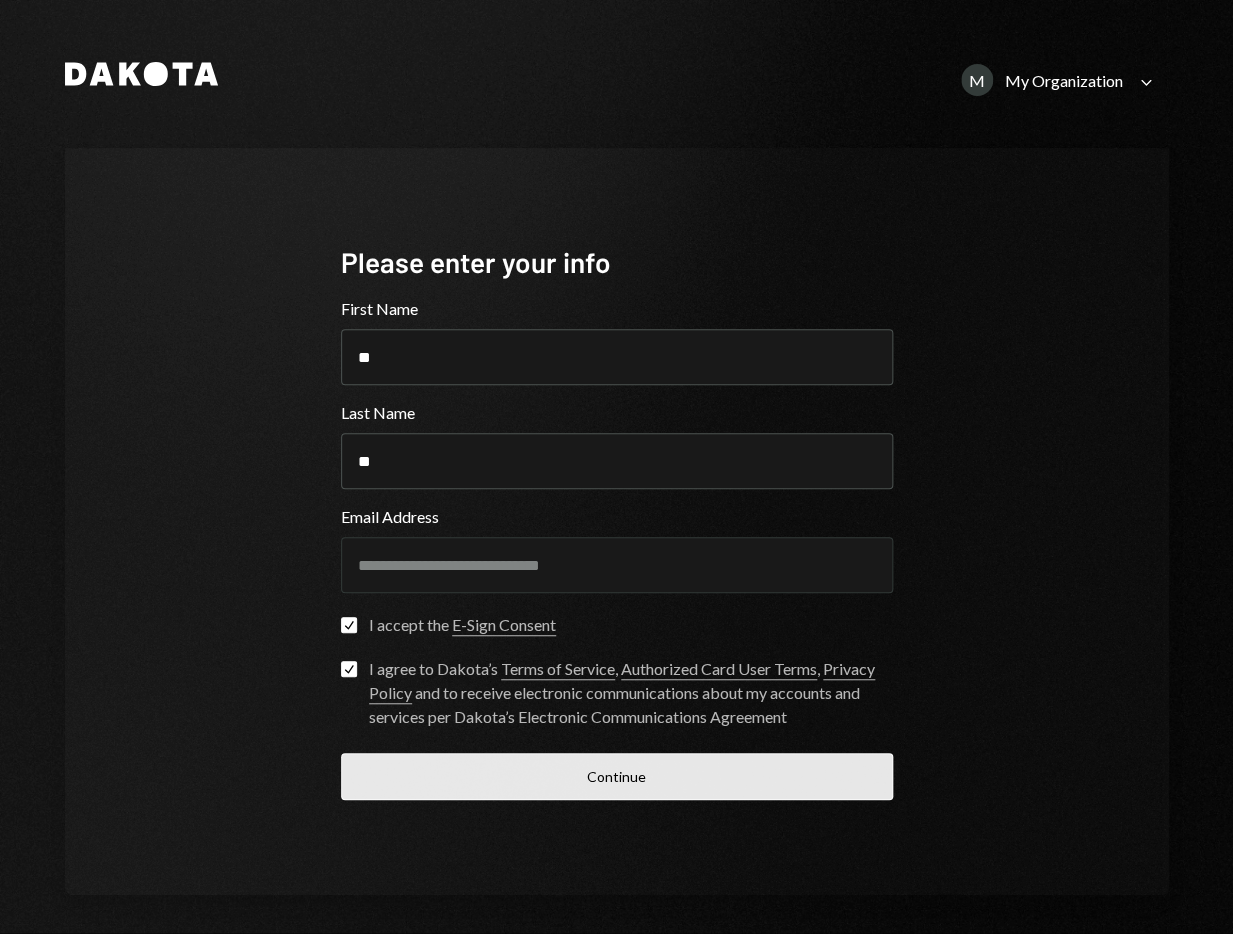 click on "Continue" at bounding box center (617, 776) 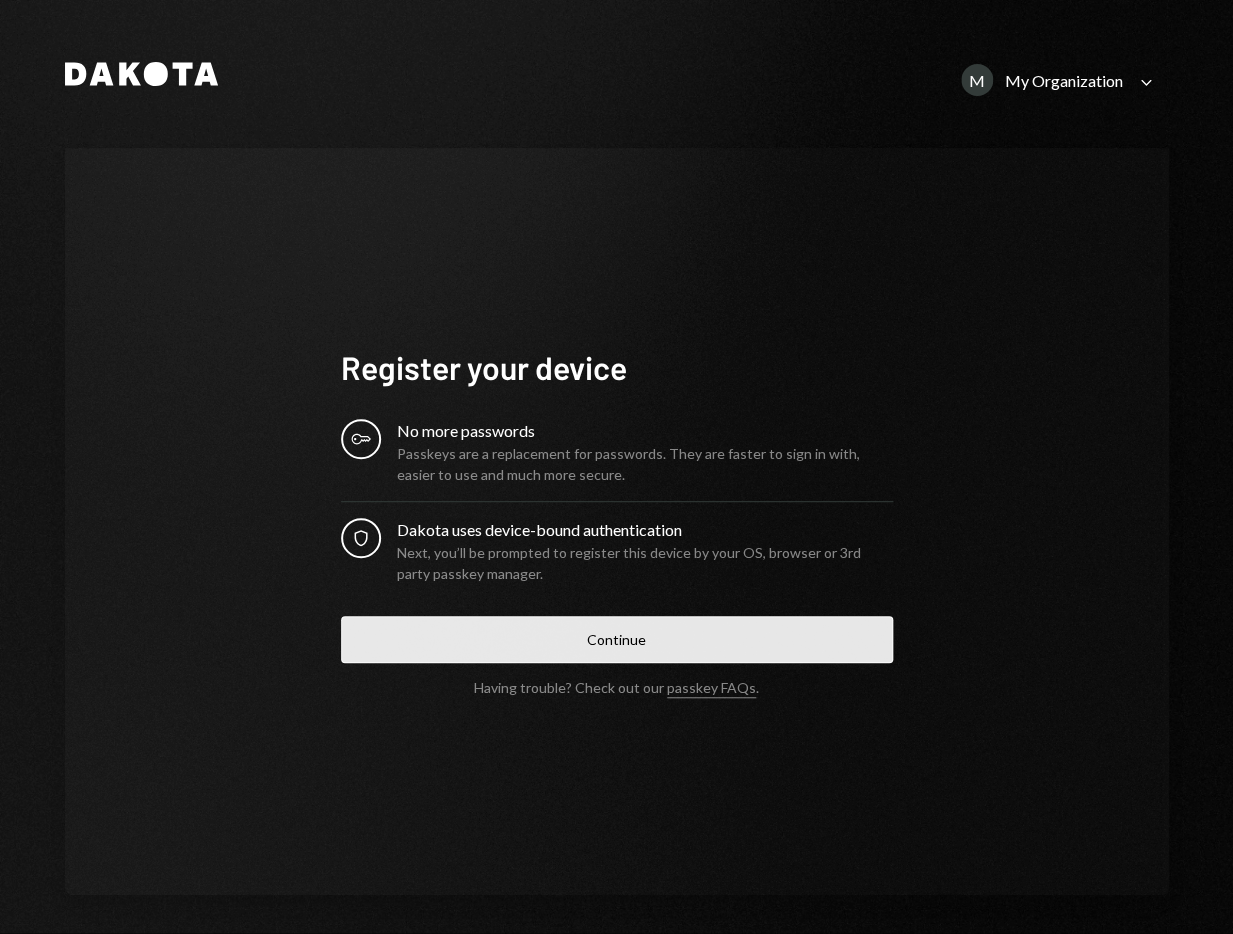 click on "Continue" at bounding box center (617, 639) 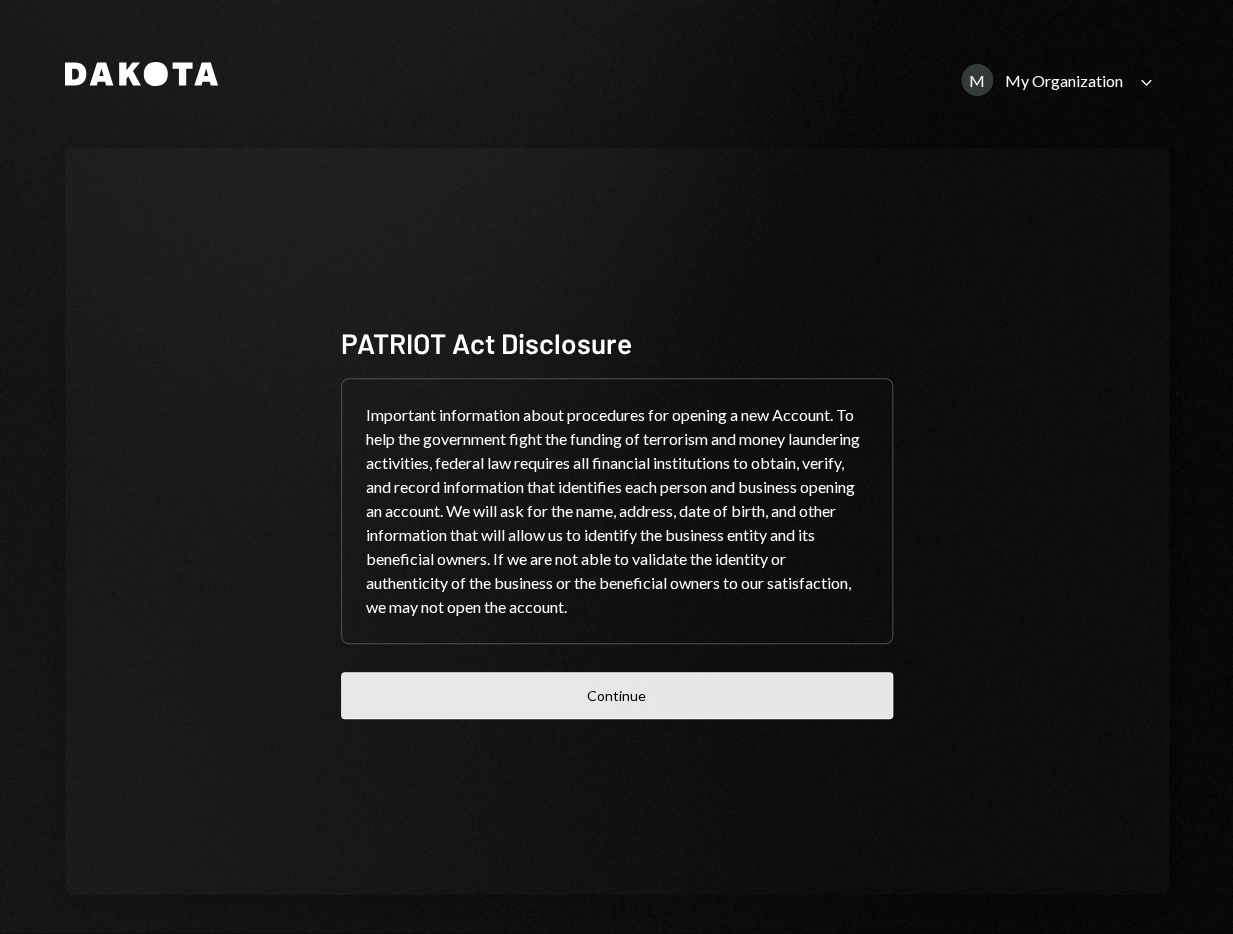 click on "Continue" at bounding box center [617, 695] 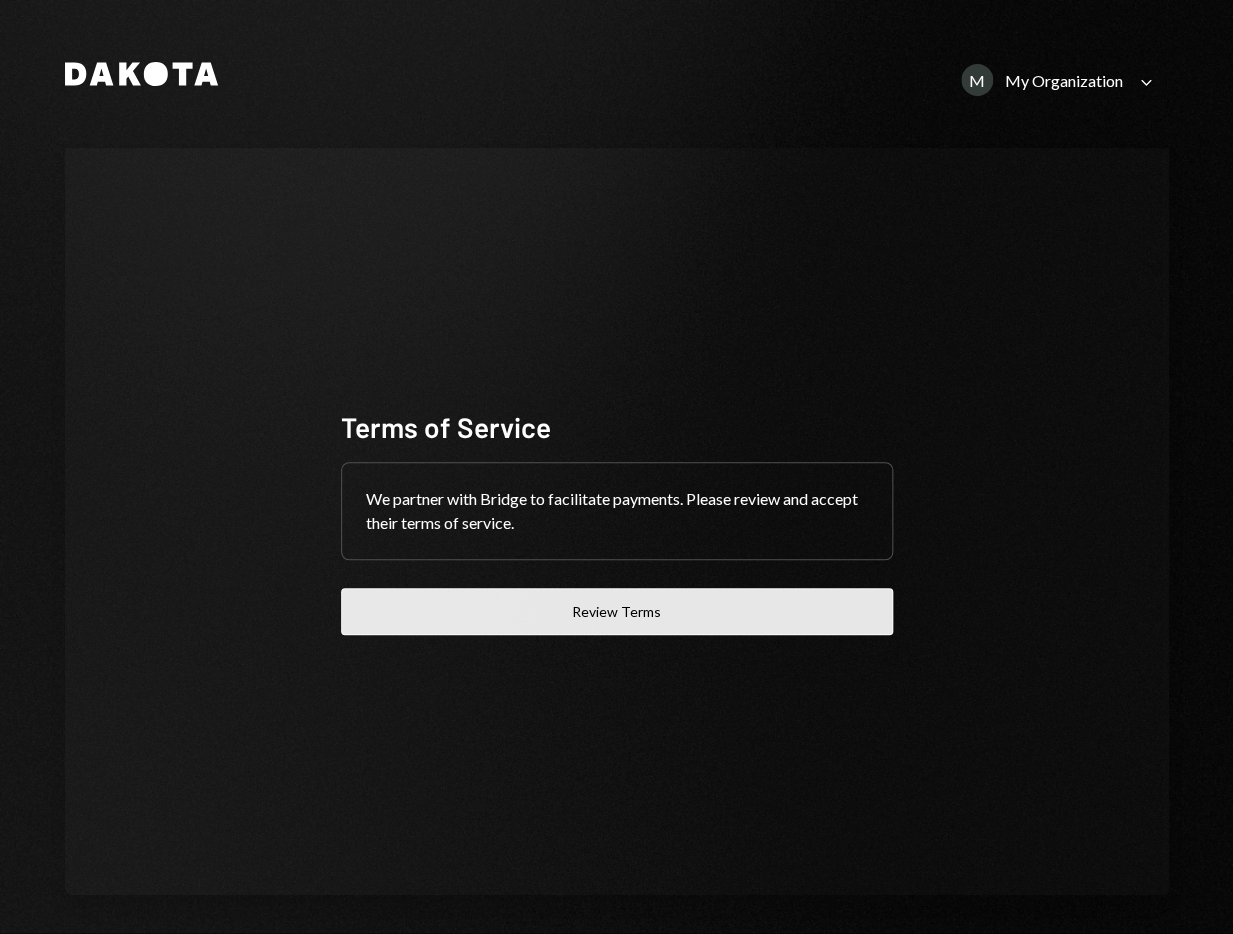 click on "Review Terms" at bounding box center (617, 611) 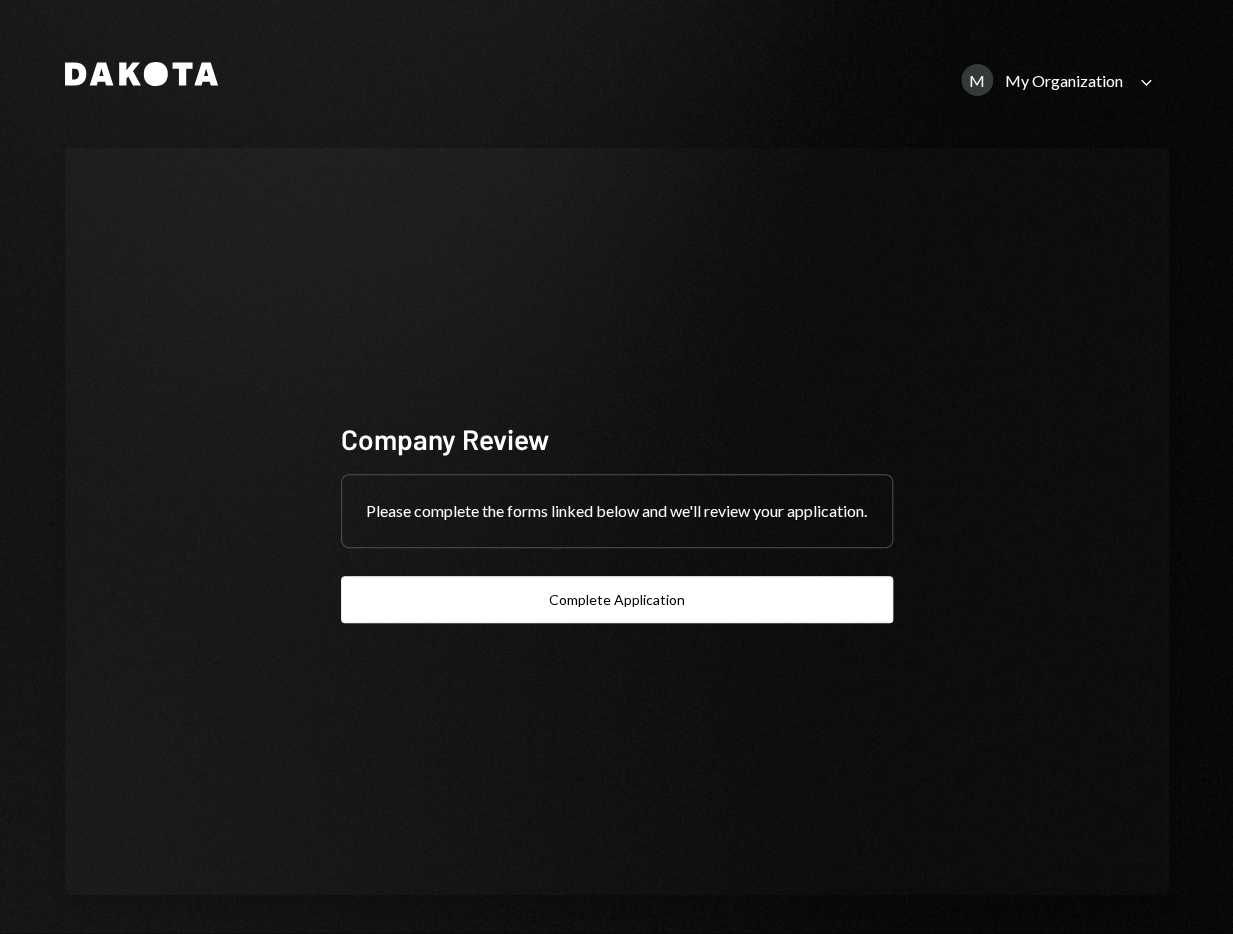 click on "Company Review Please complete the forms linked below and we'll review your application. Complete Application" at bounding box center [617, 522] 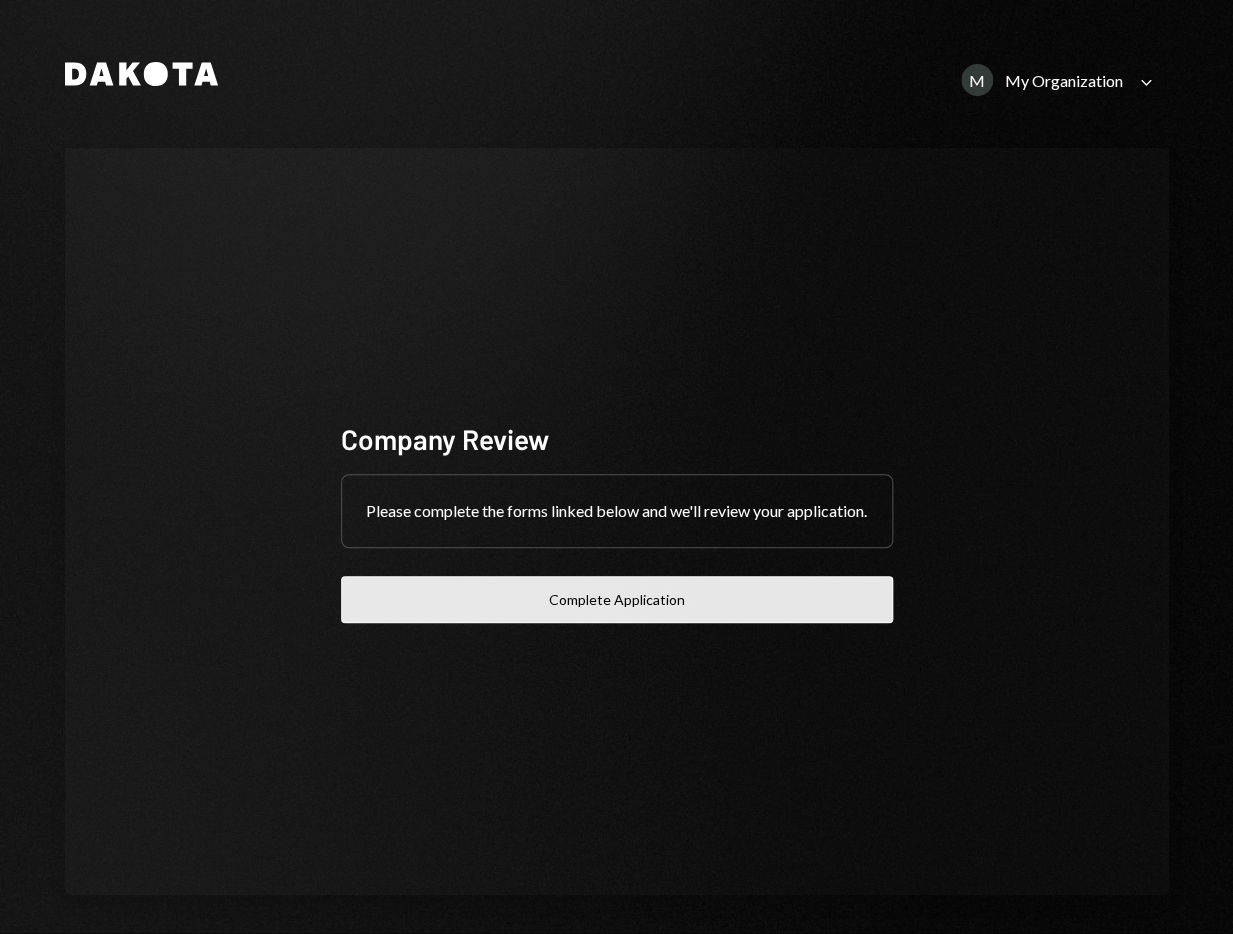 click on "Complete Application" at bounding box center (617, 599) 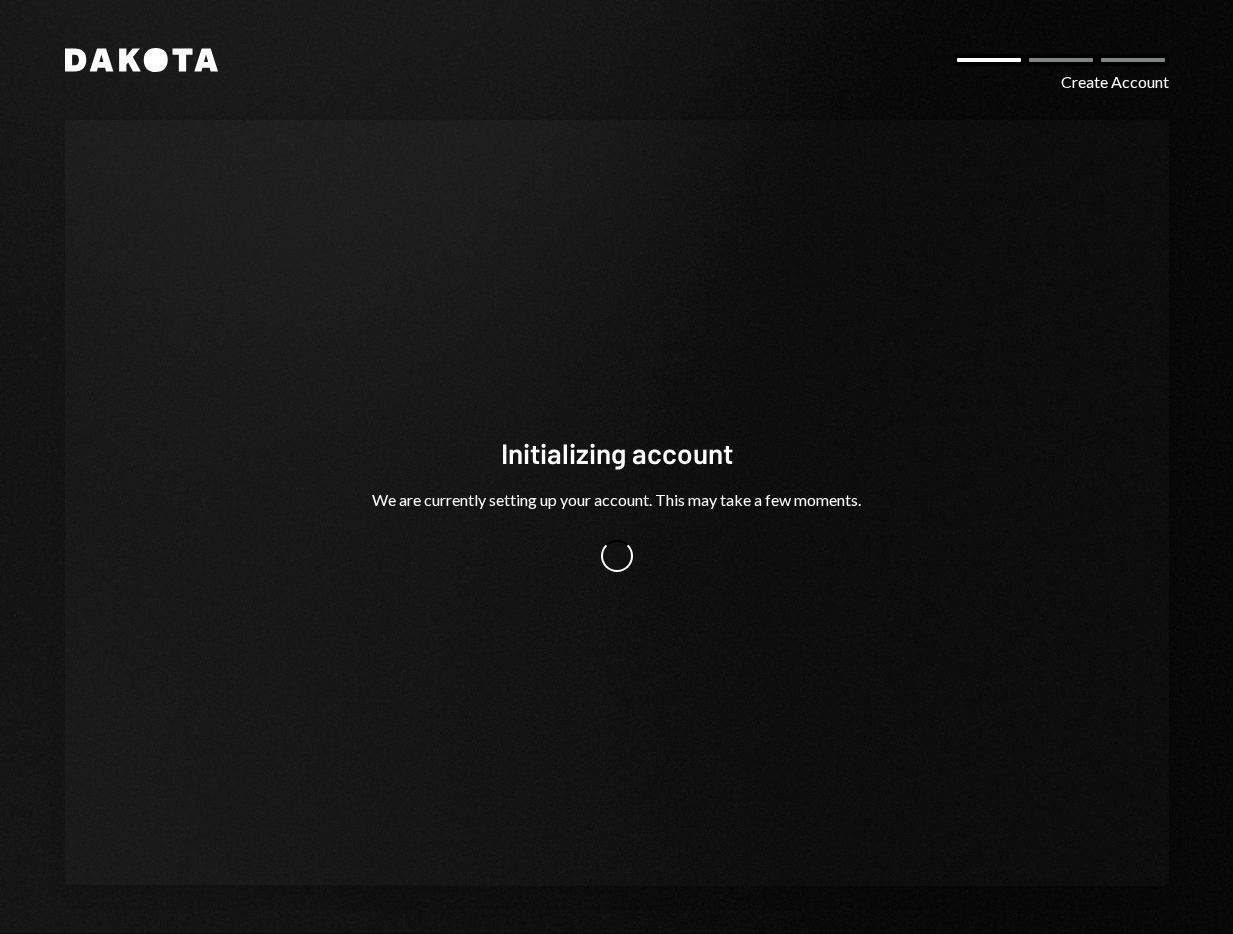 scroll, scrollTop: 0, scrollLeft: 0, axis: both 